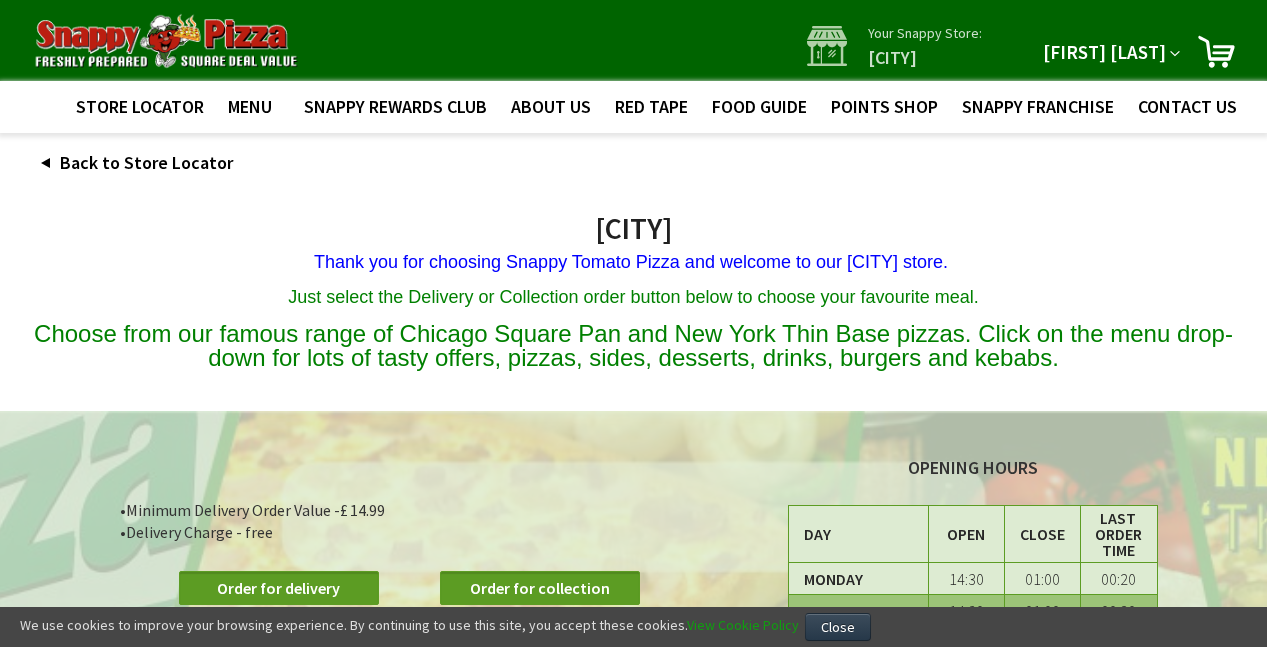 scroll, scrollTop: 0, scrollLeft: 0, axis: both 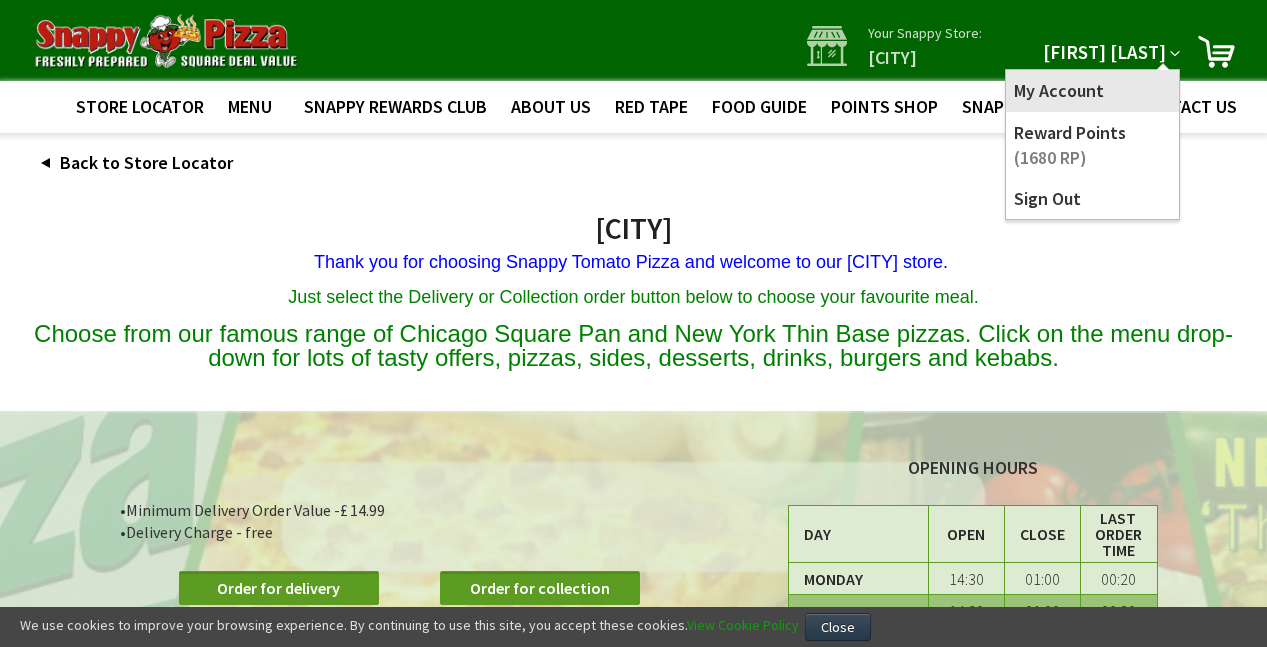 click on "My Account" at bounding box center (1092, 90) 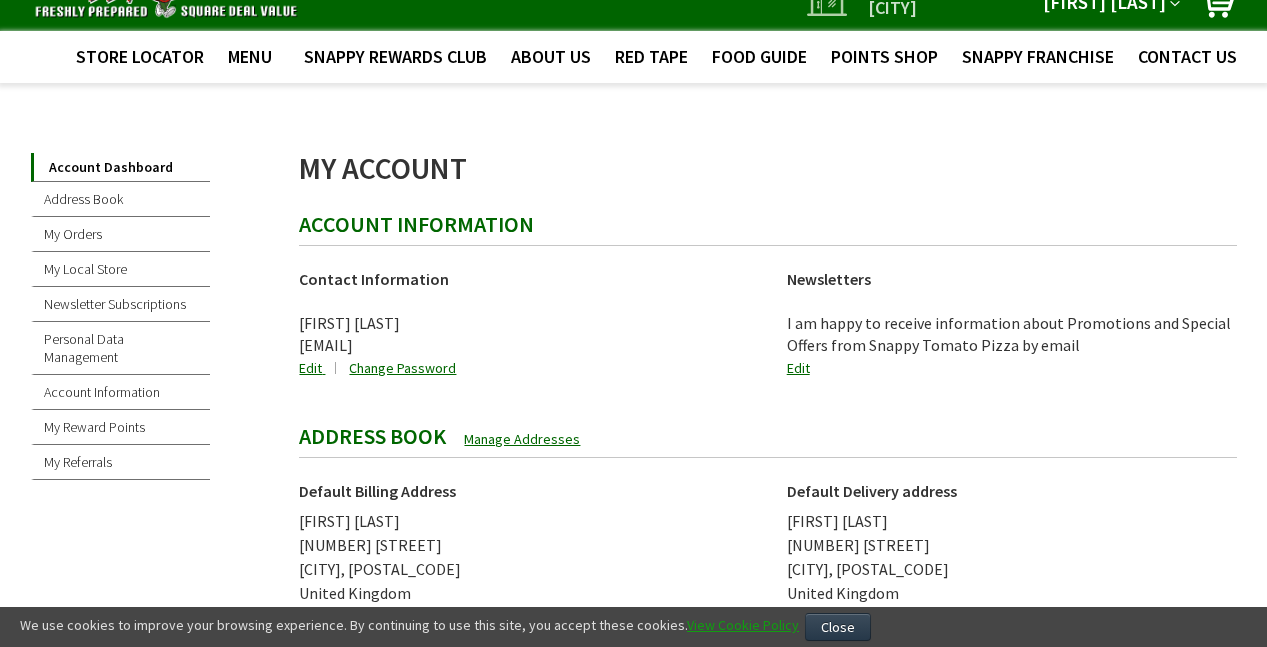 scroll, scrollTop: 0, scrollLeft: 0, axis: both 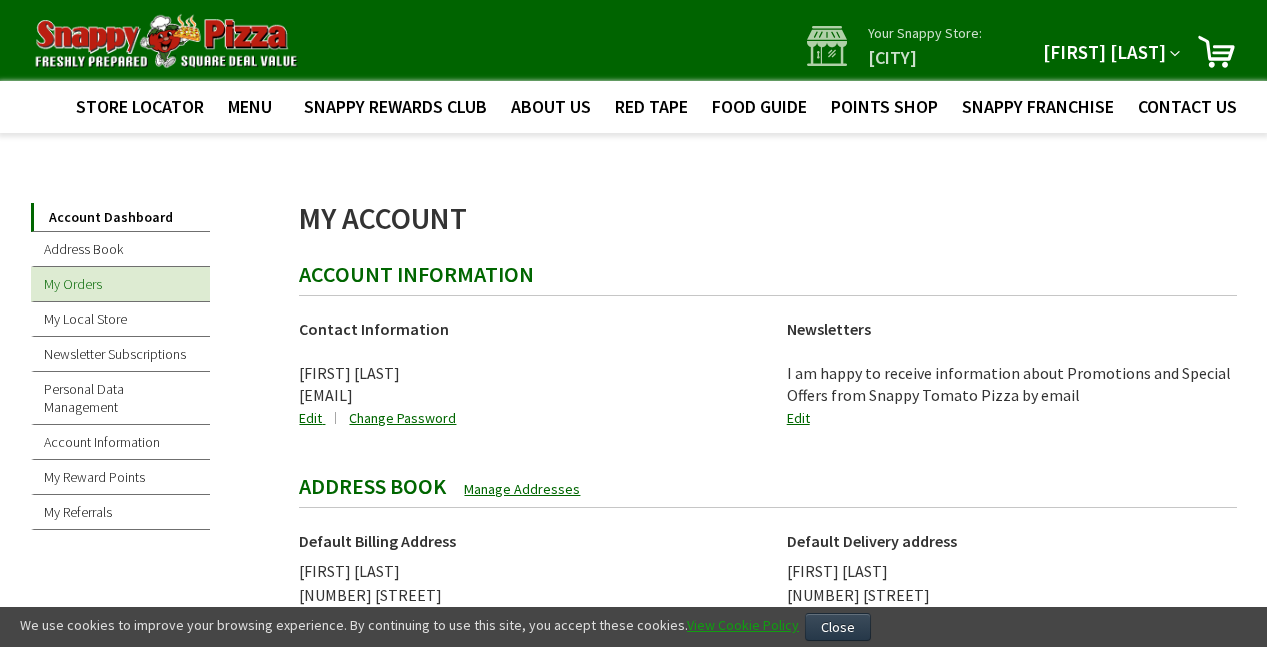 type on "[EMAIL]" 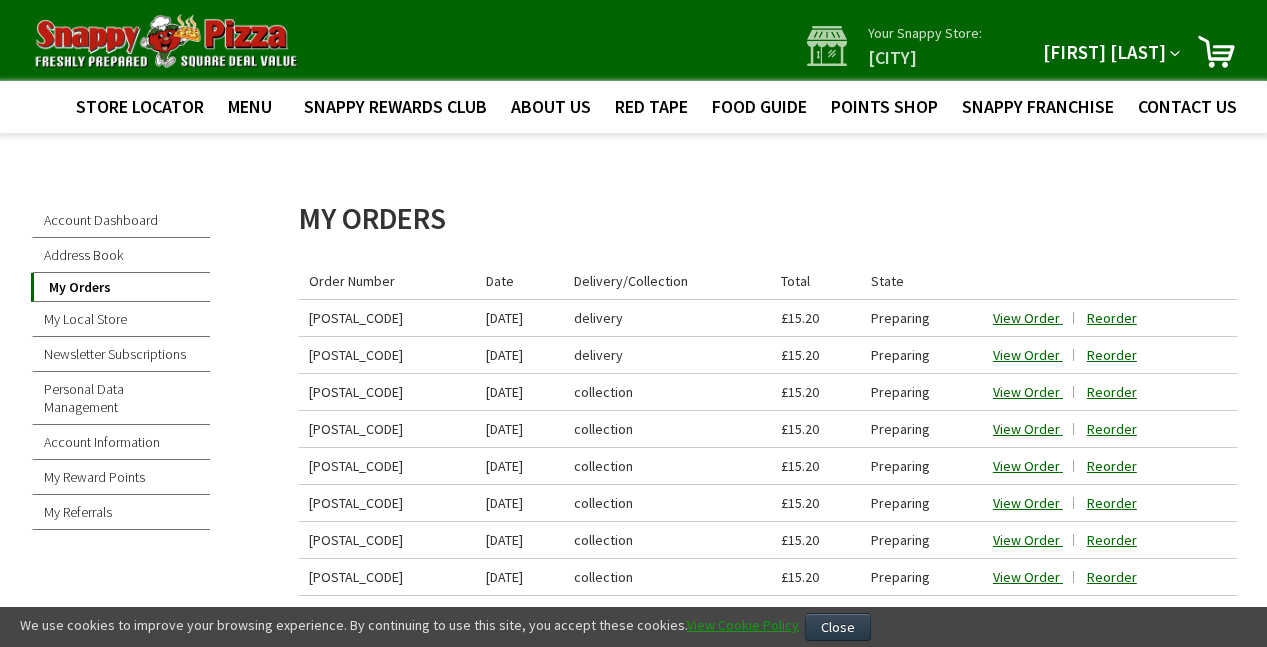 scroll, scrollTop: 0, scrollLeft: 0, axis: both 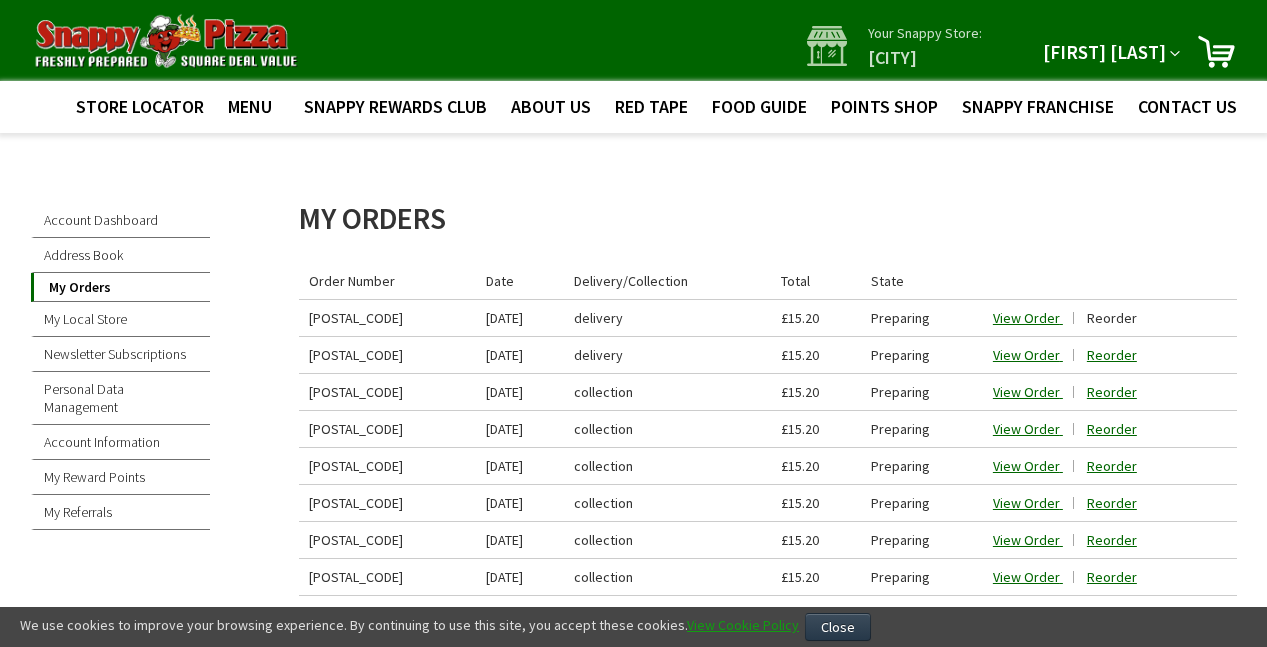 type on "[EMAIL]" 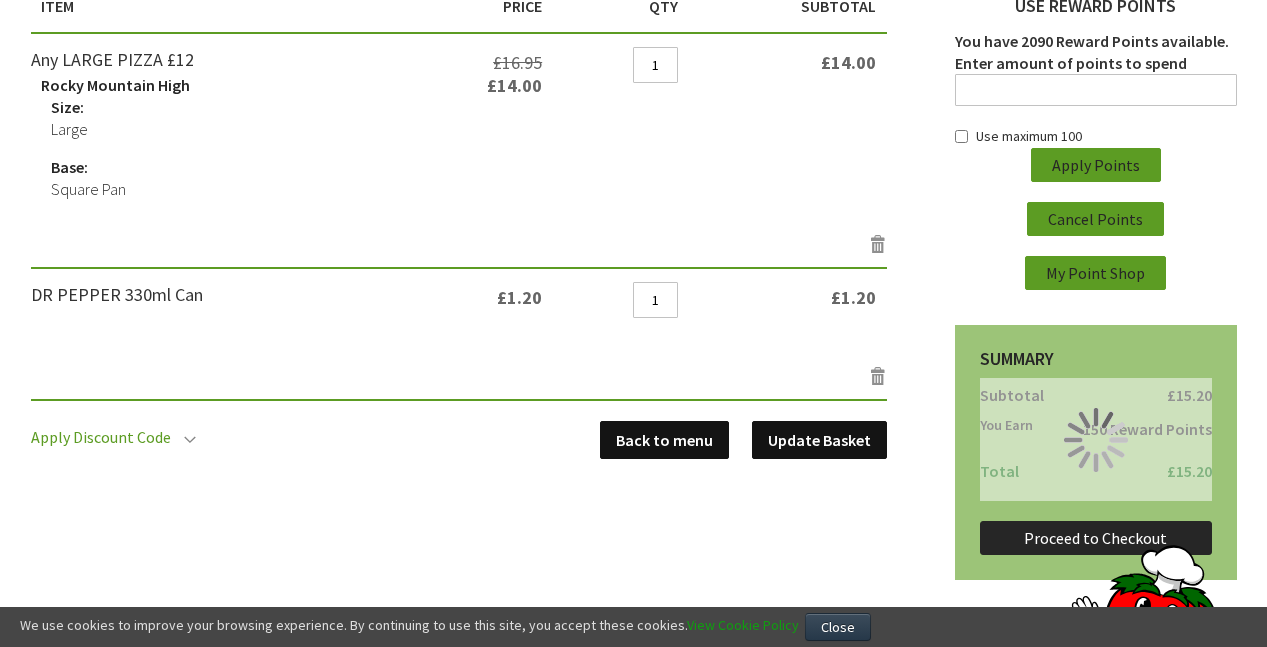scroll, scrollTop: 303, scrollLeft: 0, axis: vertical 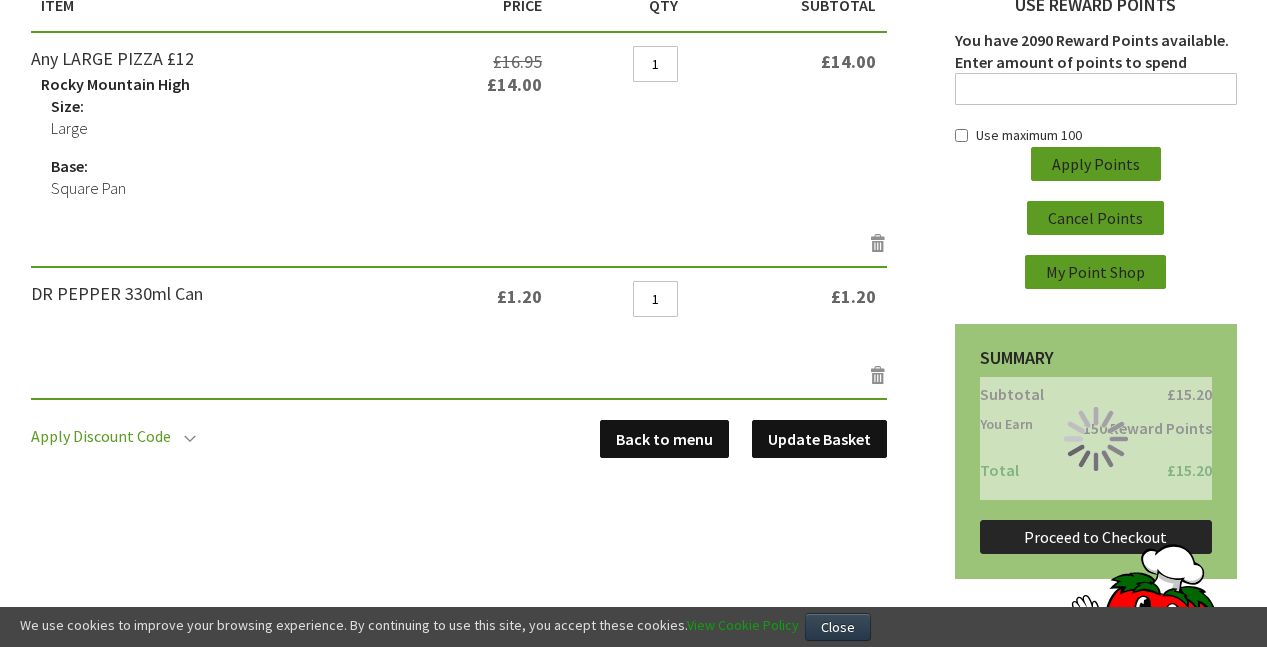 type on "[EMAIL]" 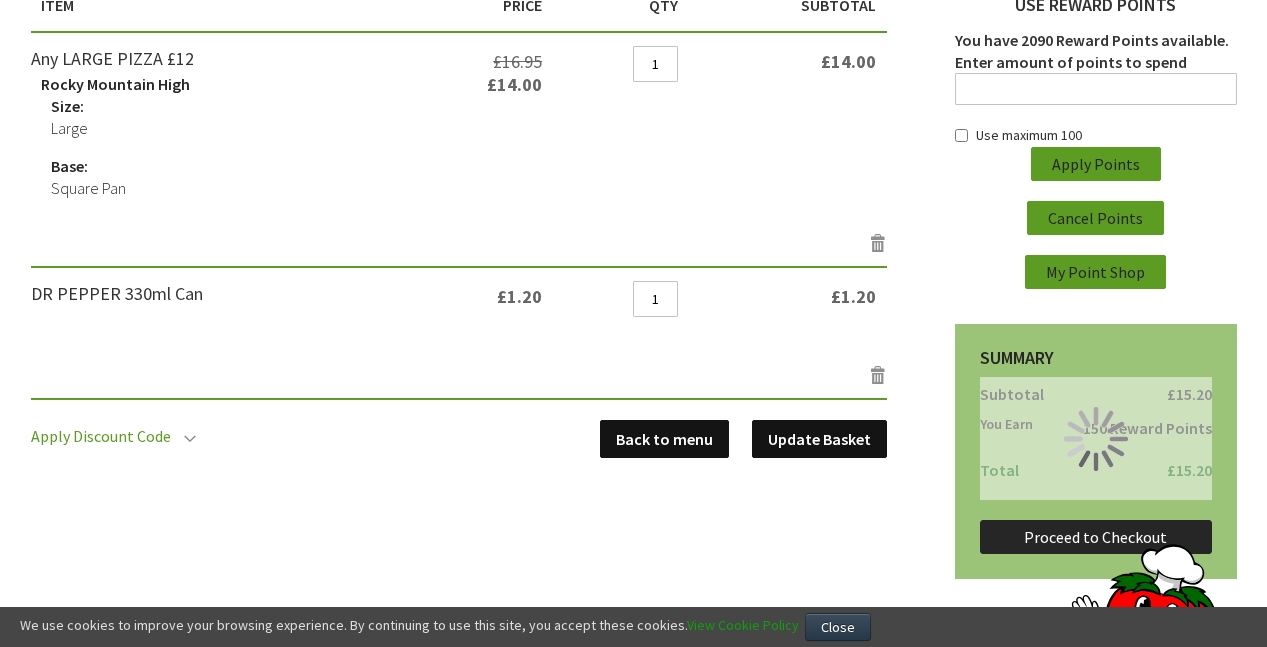 click on "Proceed to Checkout" at bounding box center (1095, 537) 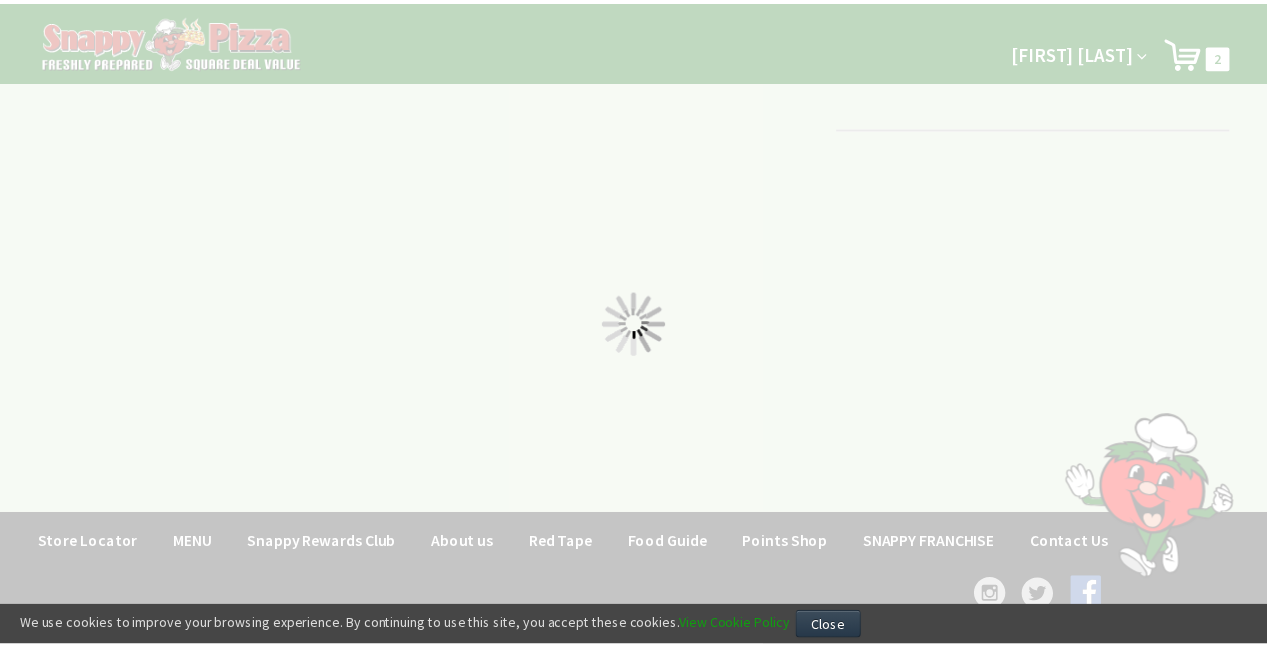 scroll, scrollTop: 0, scrollLeft: 0, axis: both 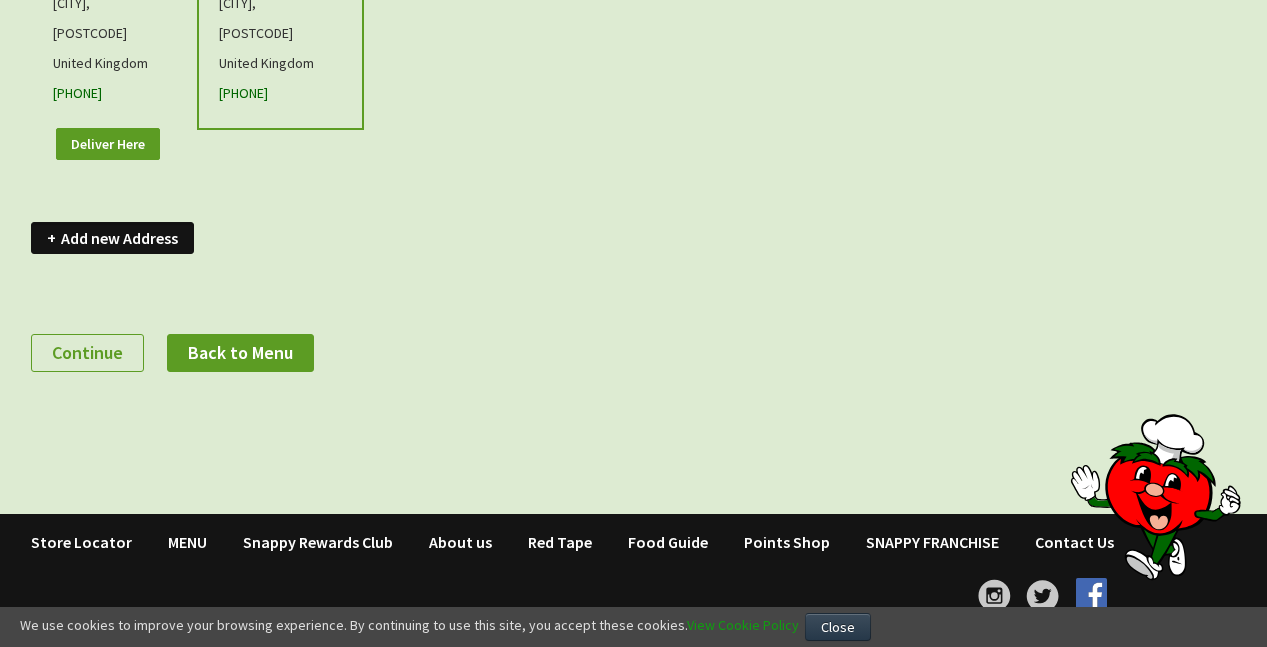 type on "[EMAIL]" 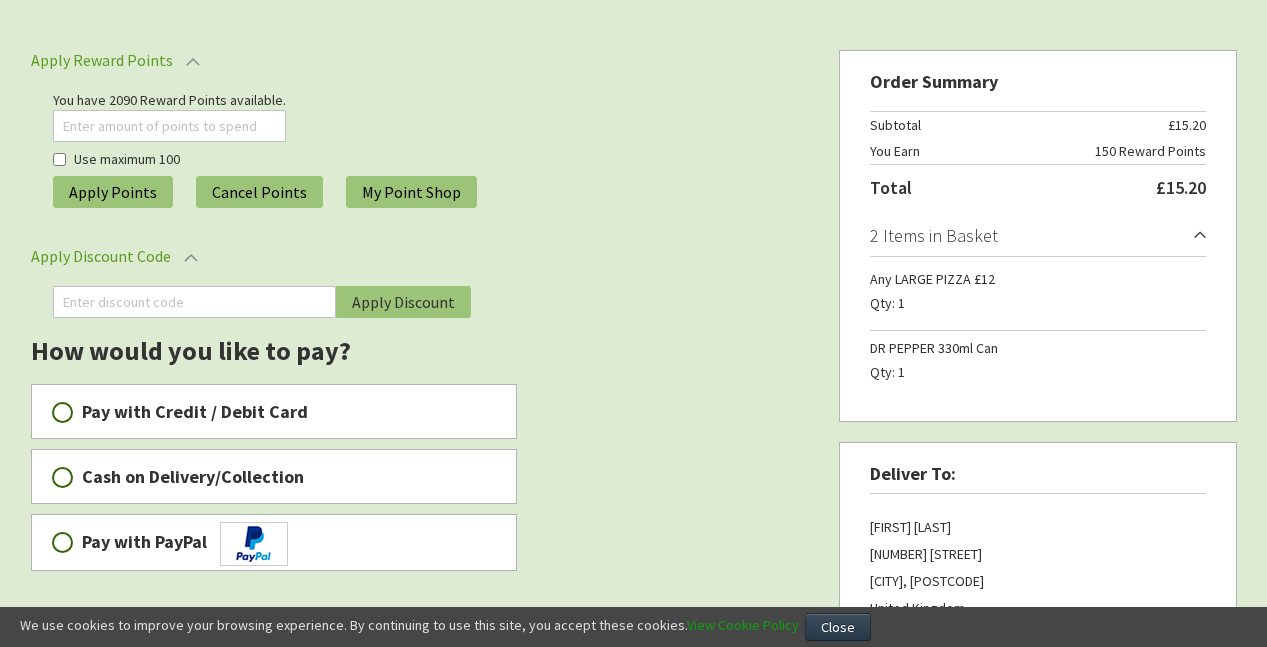 scroll, scrollTop: 187, scrollLeft: 0, axis: vertical 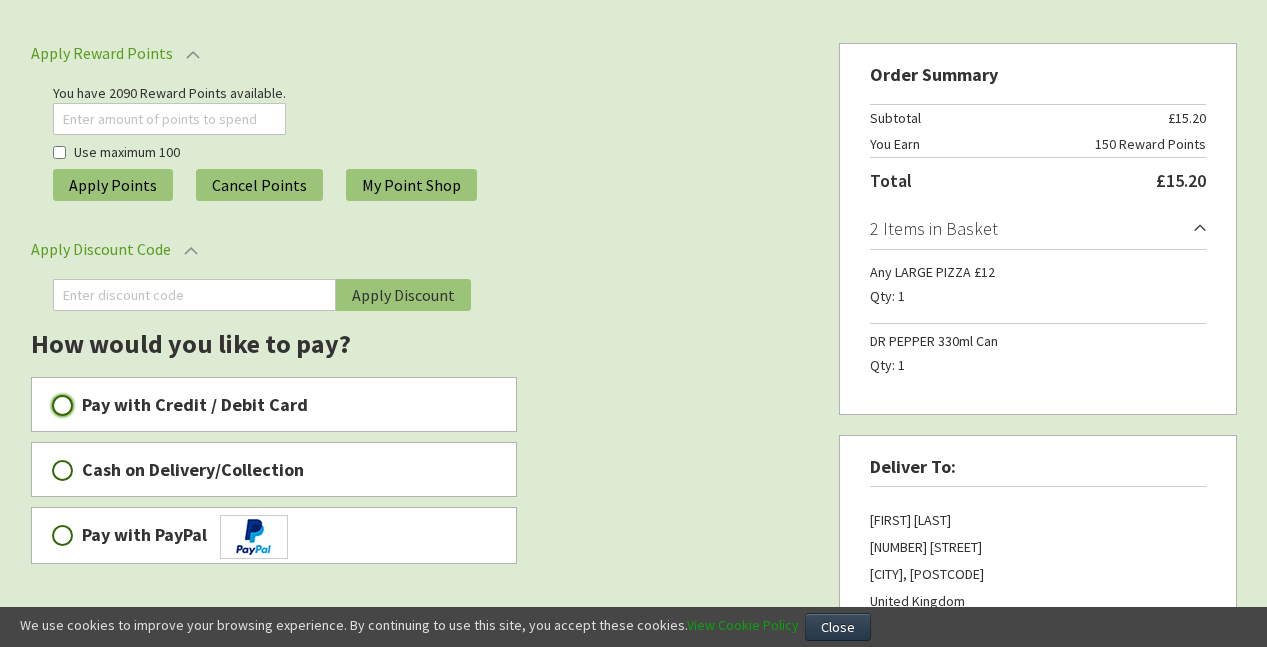 click on "Pay with Credit / Debit Card" at bounding box center (62, 405) 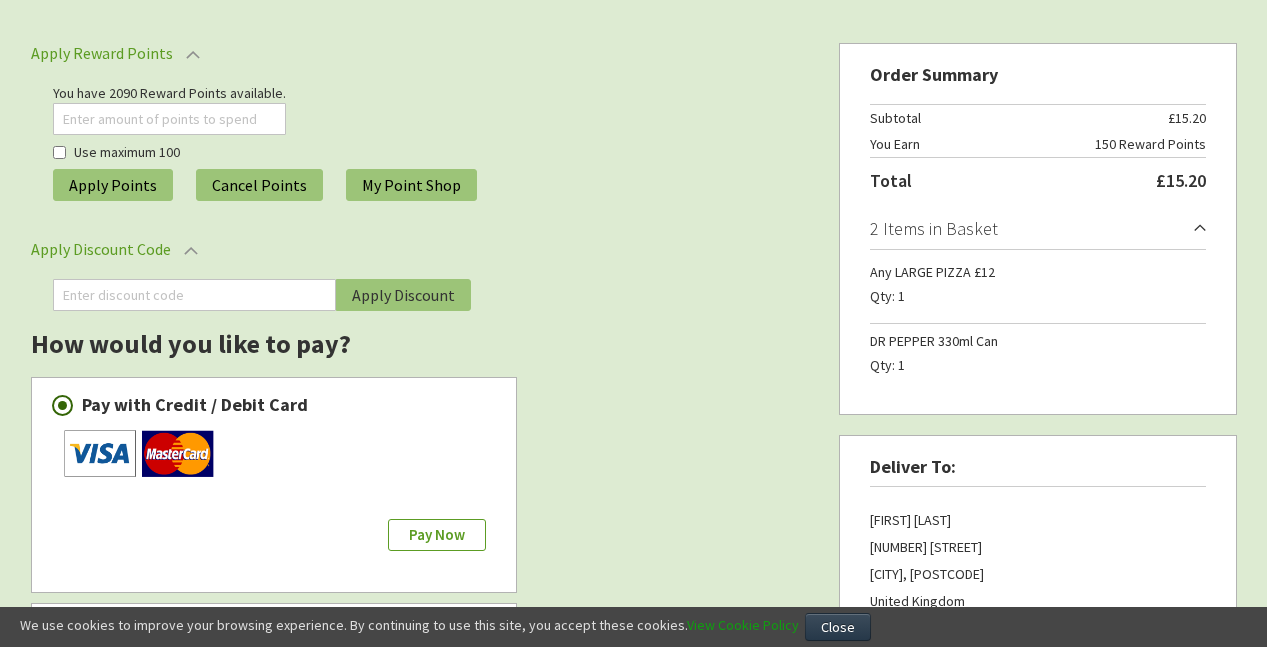 click on "Pay Now" at bounding box center [437, 534] 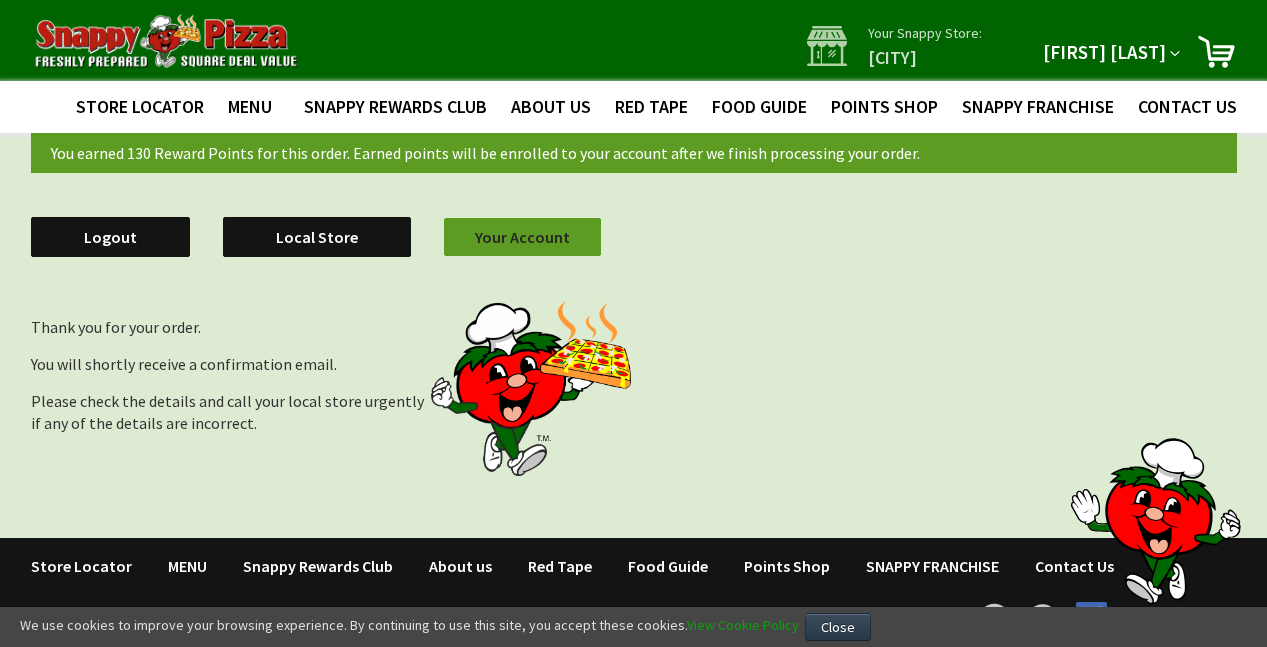 scroll, scrollTop: 0, scrollLeft: 0, axis: both 